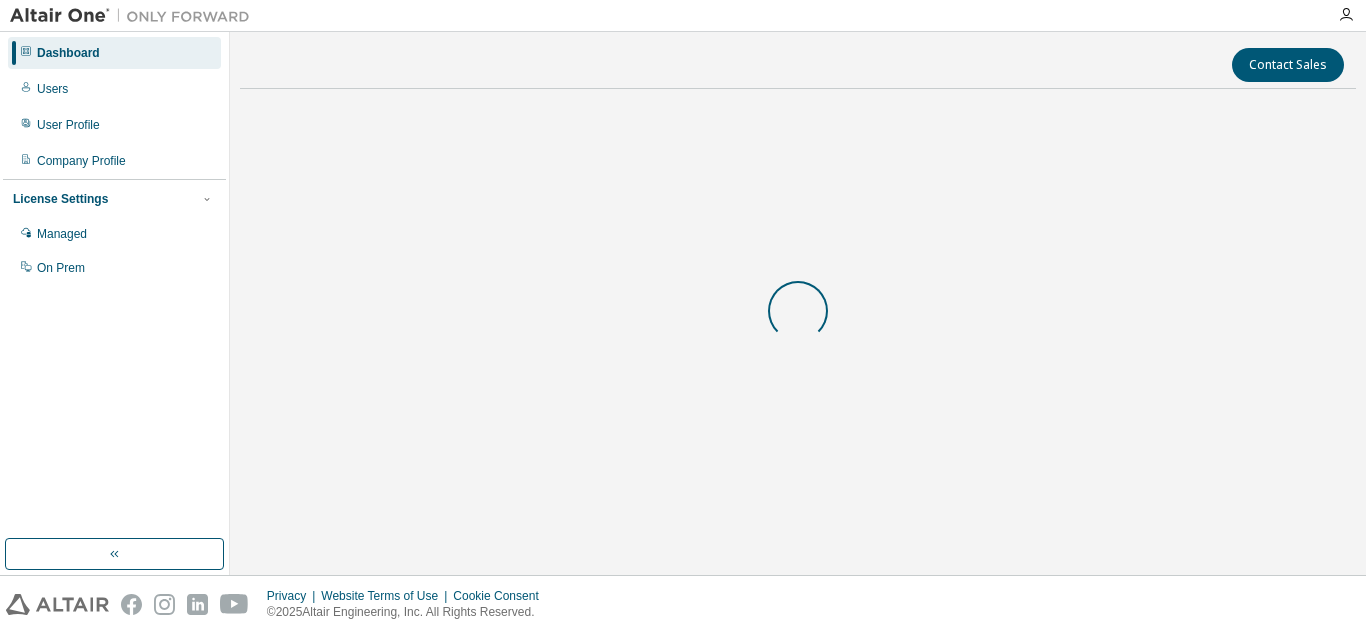 scroll, scrollTop: 0, scrollLeft: 0, axis: both 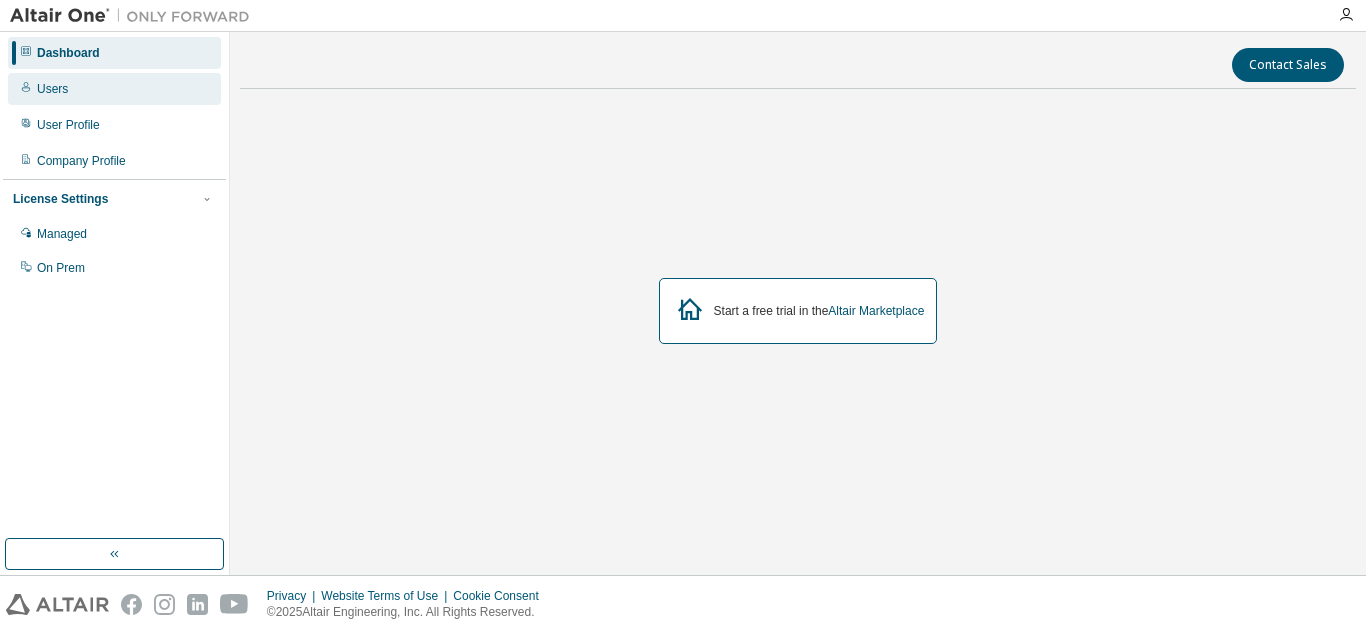 click on "Users" at bounding box center (52, 89) 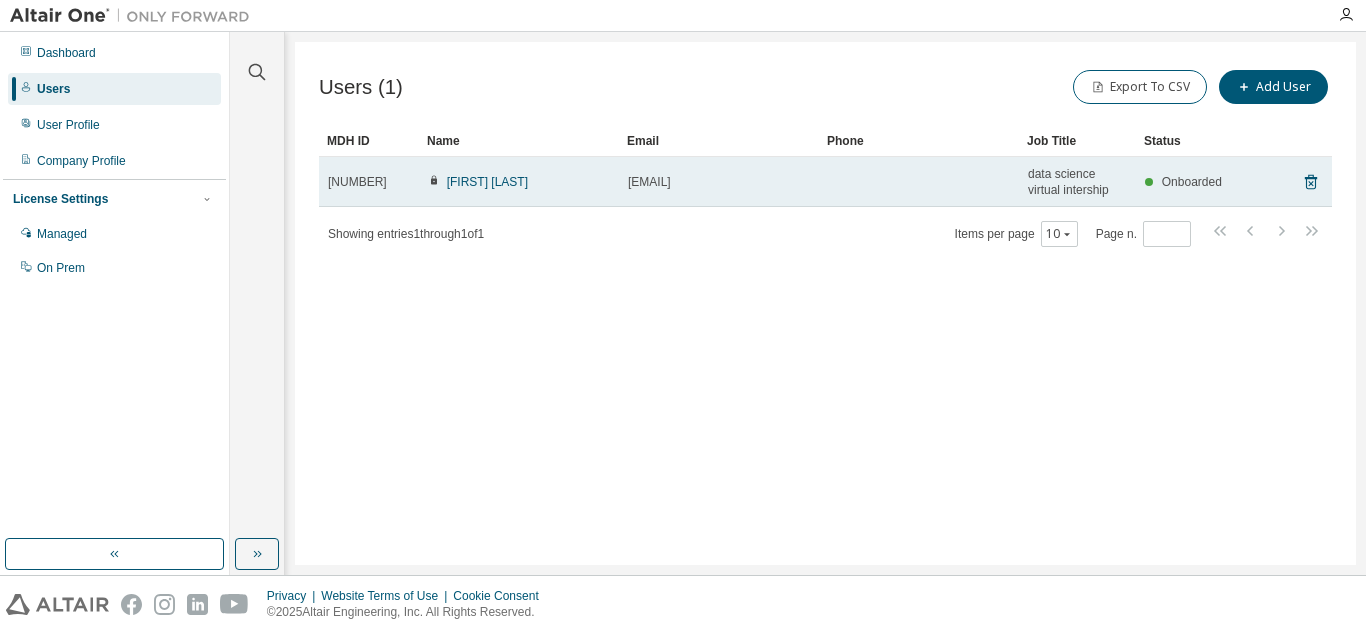 click on "[FIRST] [LAST]" at bounding box center (519, 182) 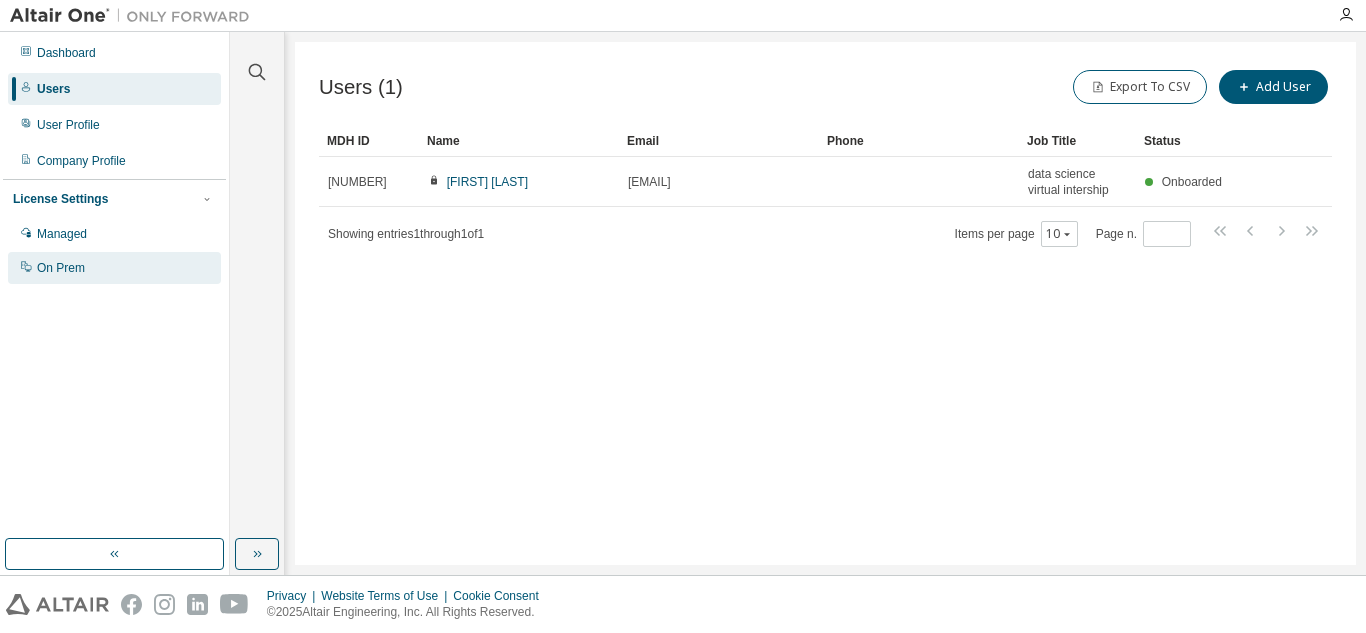 click on "On Prem" at bounding box center [114, 268] 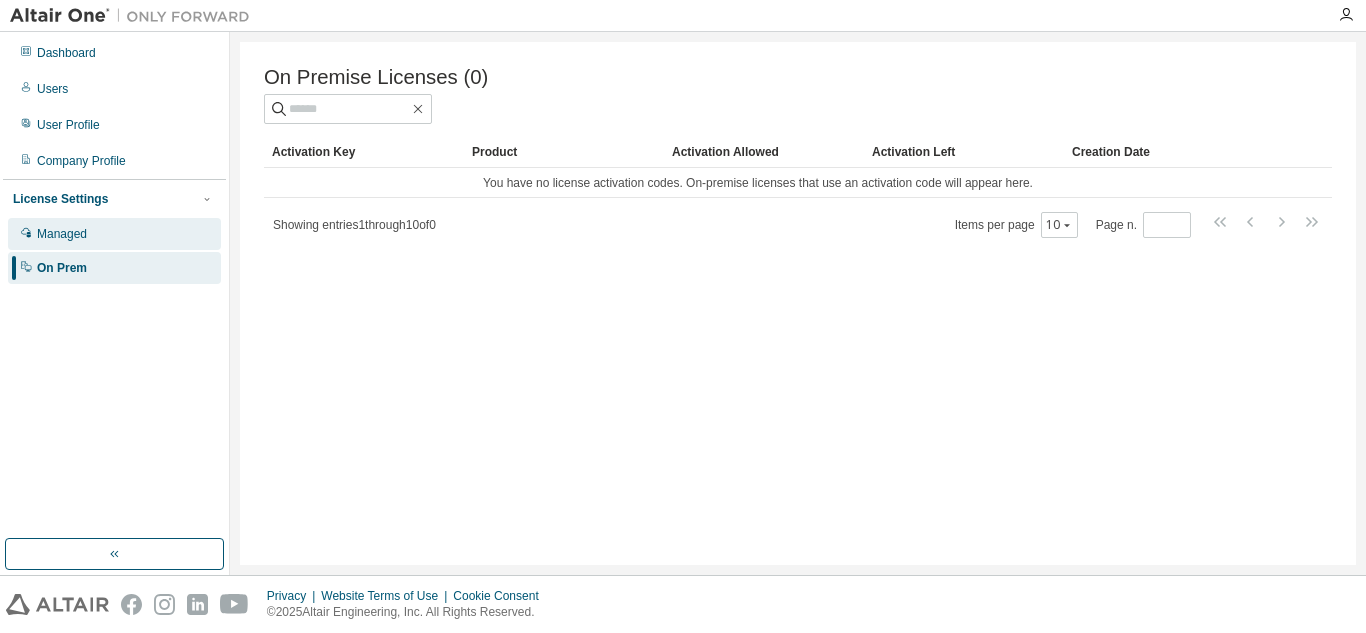 click on "Managed" at bounding box center [114, 234] 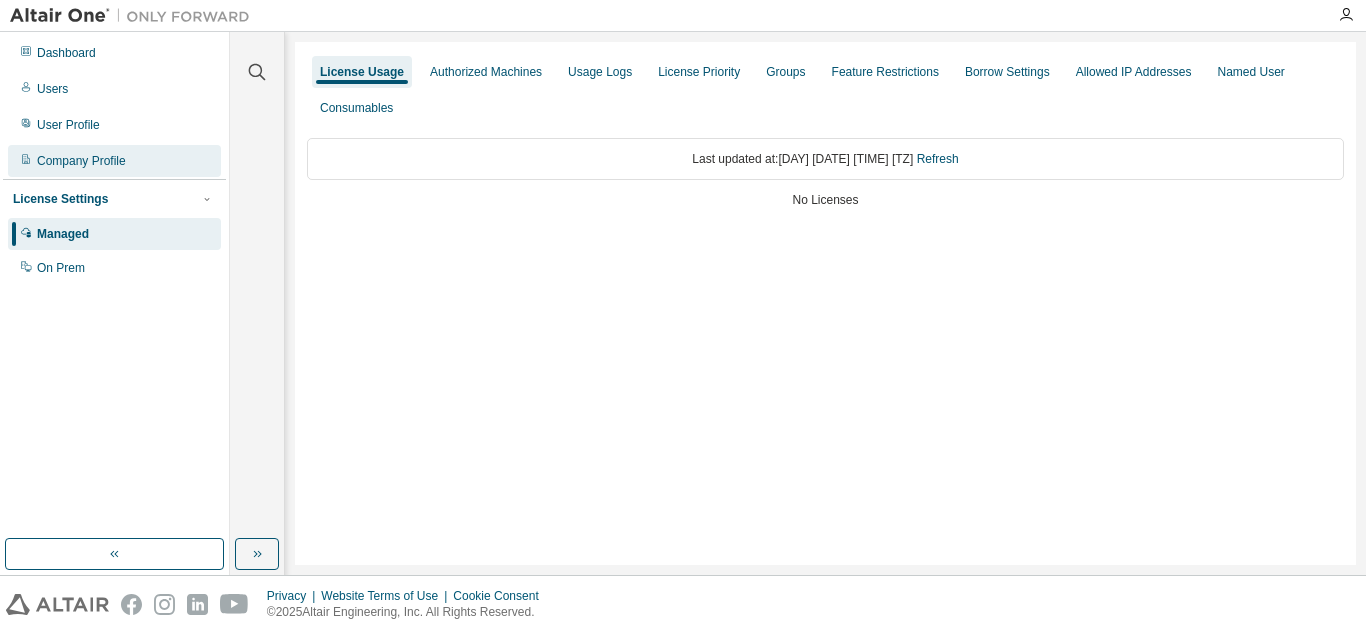 click on "Company Profile" at bounding box center [114, 161] 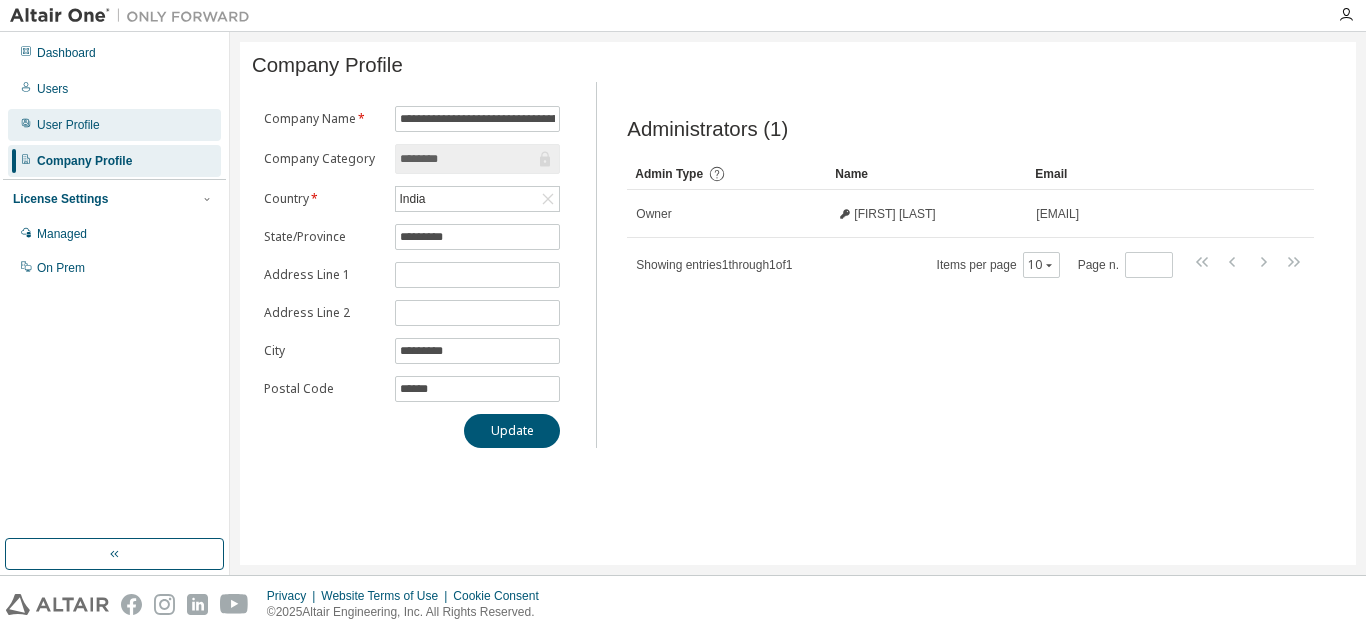 click on "User Profile" at bounding box center (114, 125) 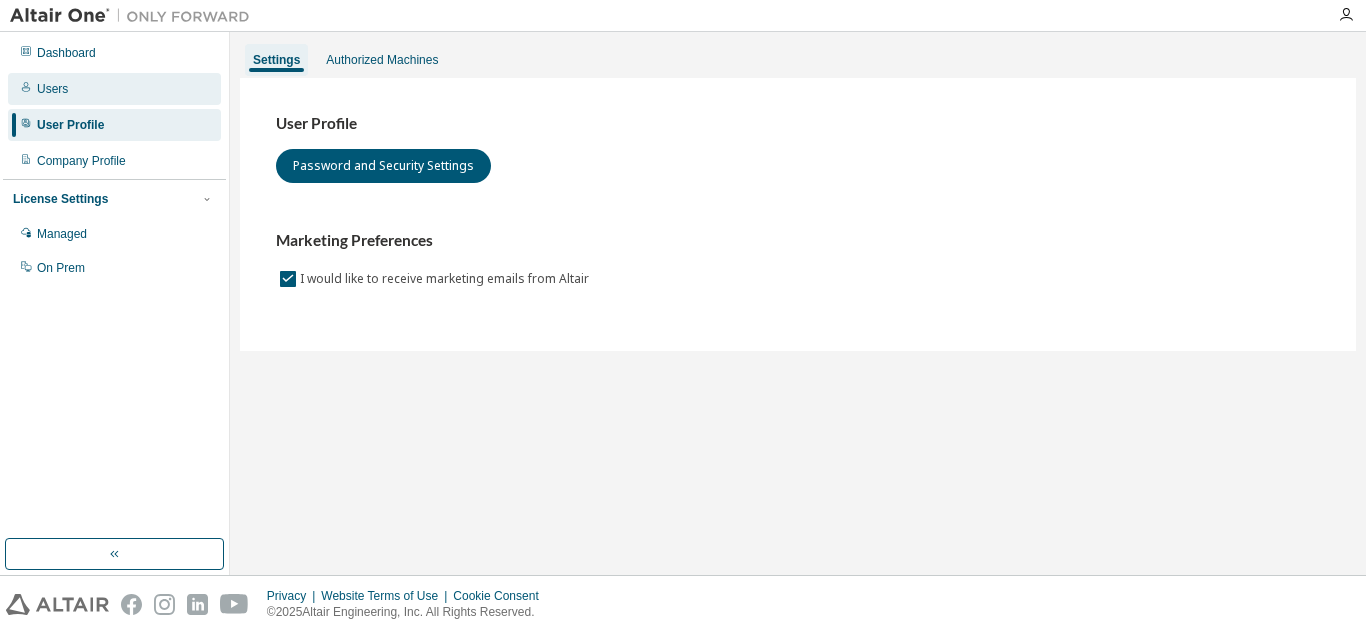 click on "Users" at bounding box center [114, 89] 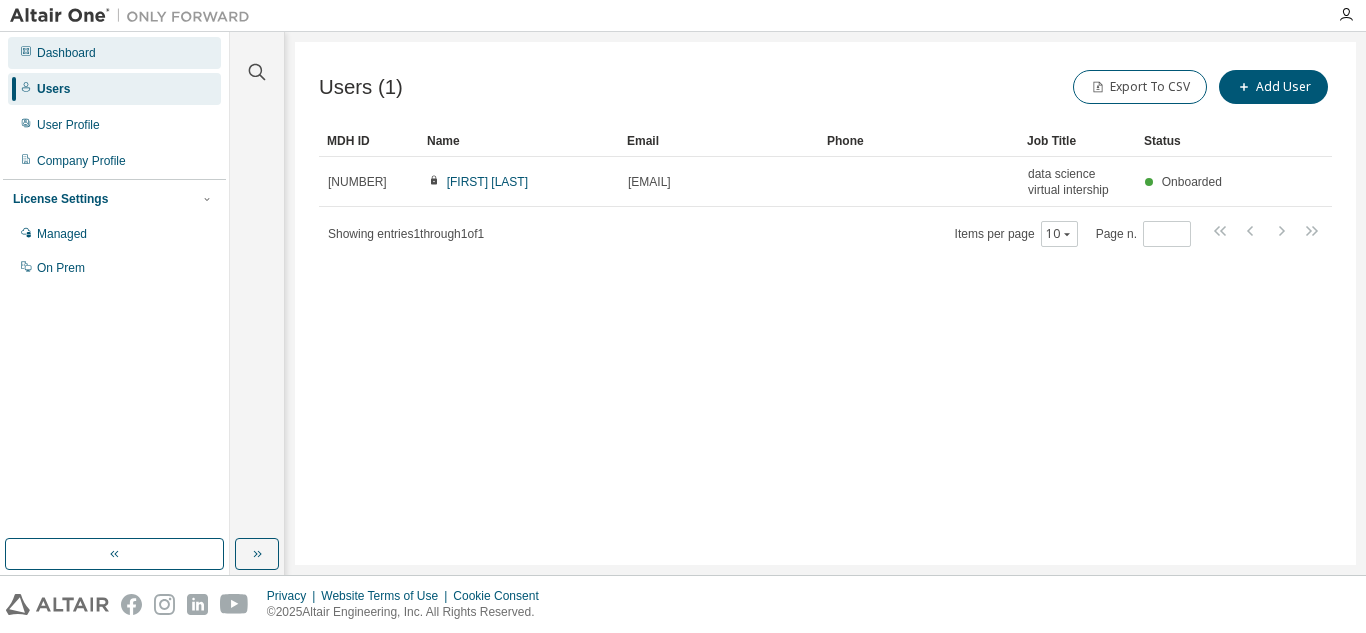 click on "Dashboard" at bounding box center [114, 53] 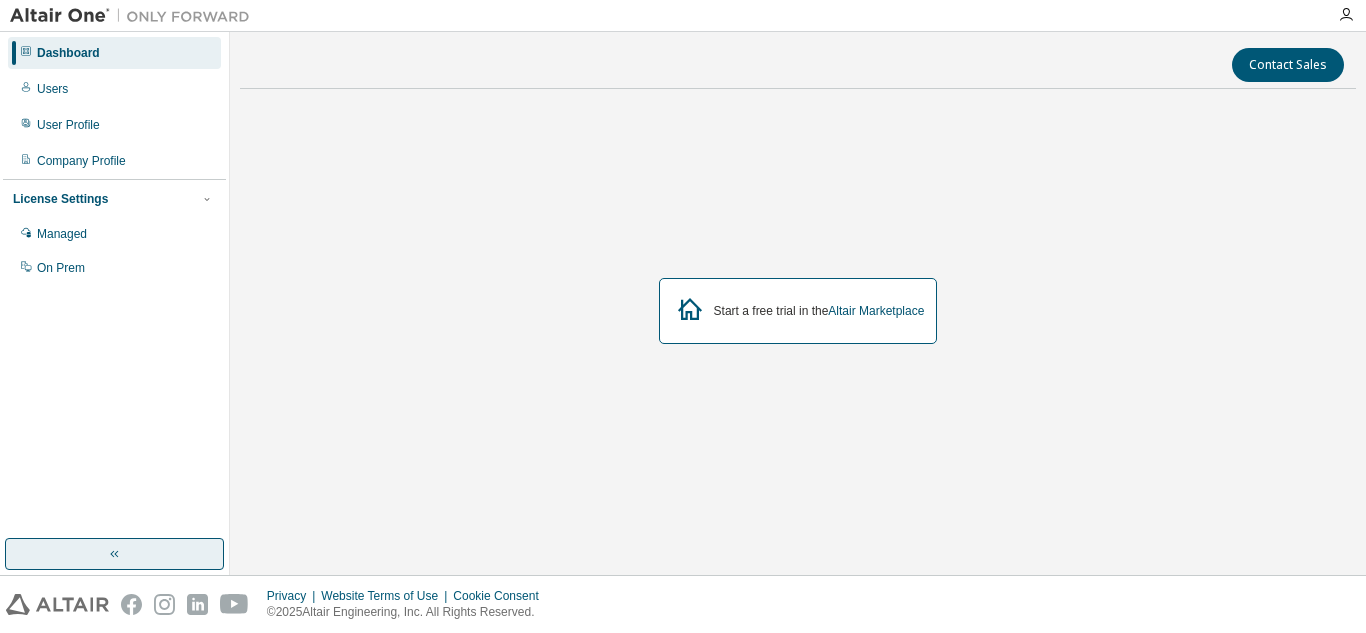 click at bounding box center [114, 554] 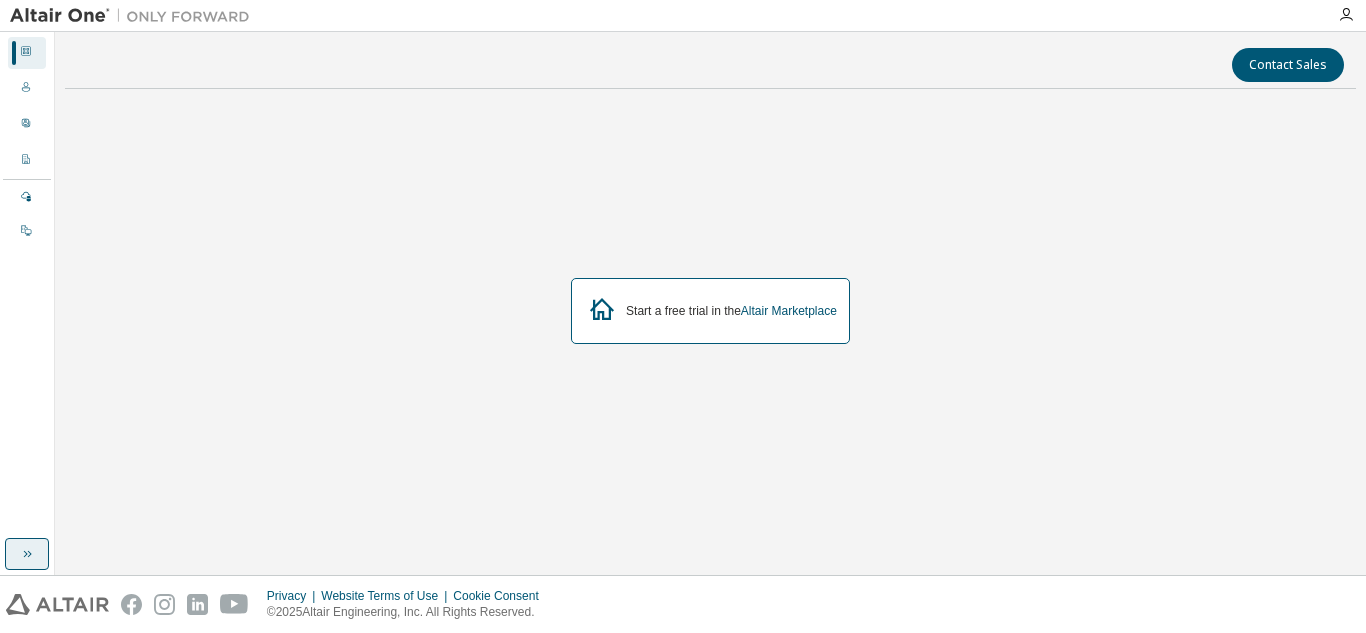 click on "Contact Sales Start a free trial in the  Altair Marketplace" at bounding box center (710, 303) 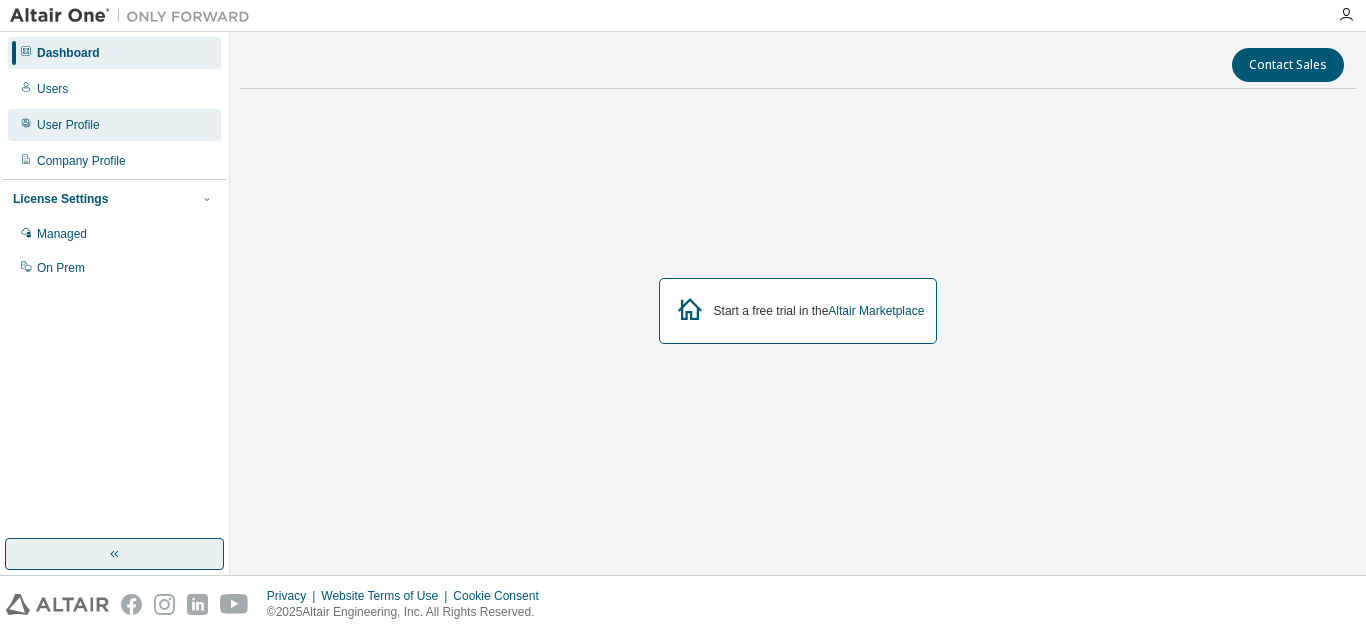 click on "User Profile" at bounding box center (114, 125) 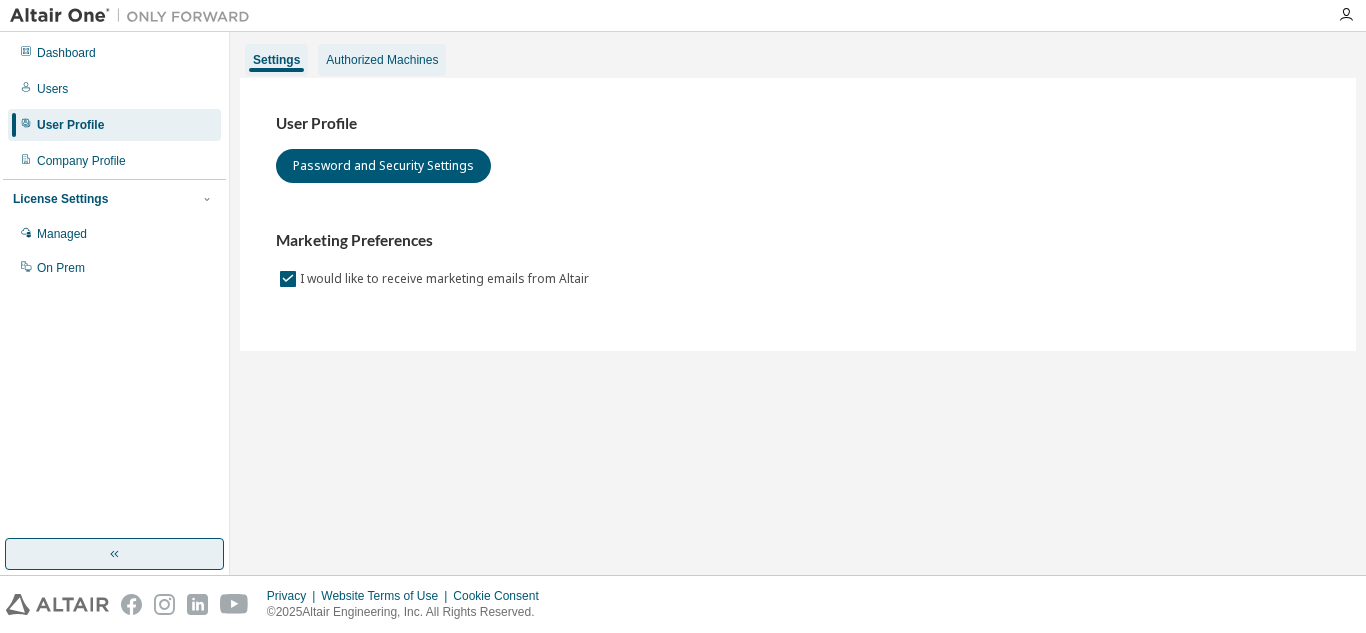 click on "Authorized Machines" at bounding box center [382, 60] 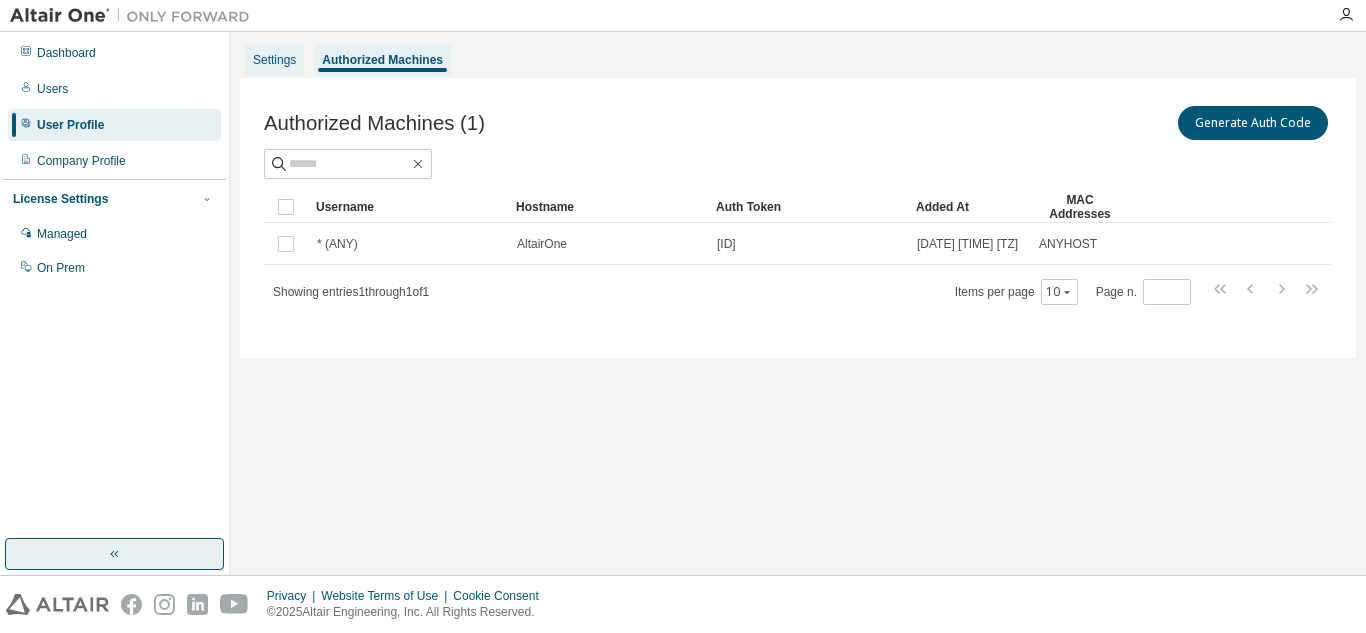 click on "Settings" at bounding box center (274, 60) 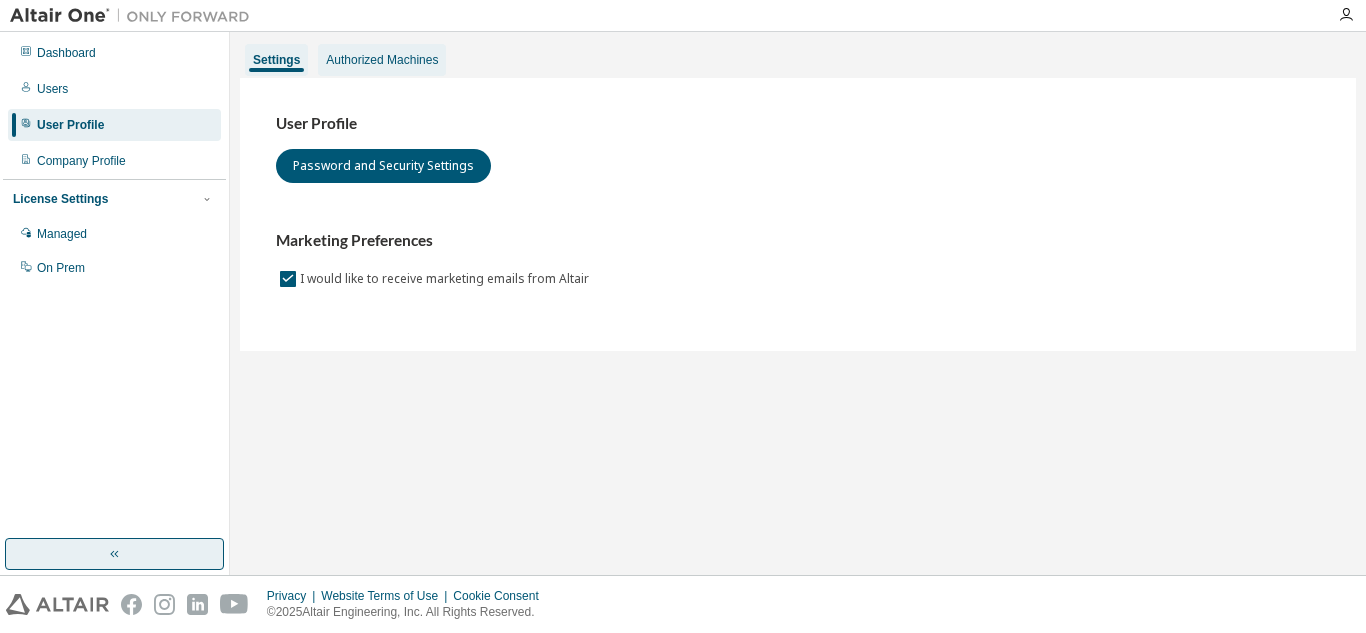 click on "Authorized Machines" at bounding box center [382, 60] 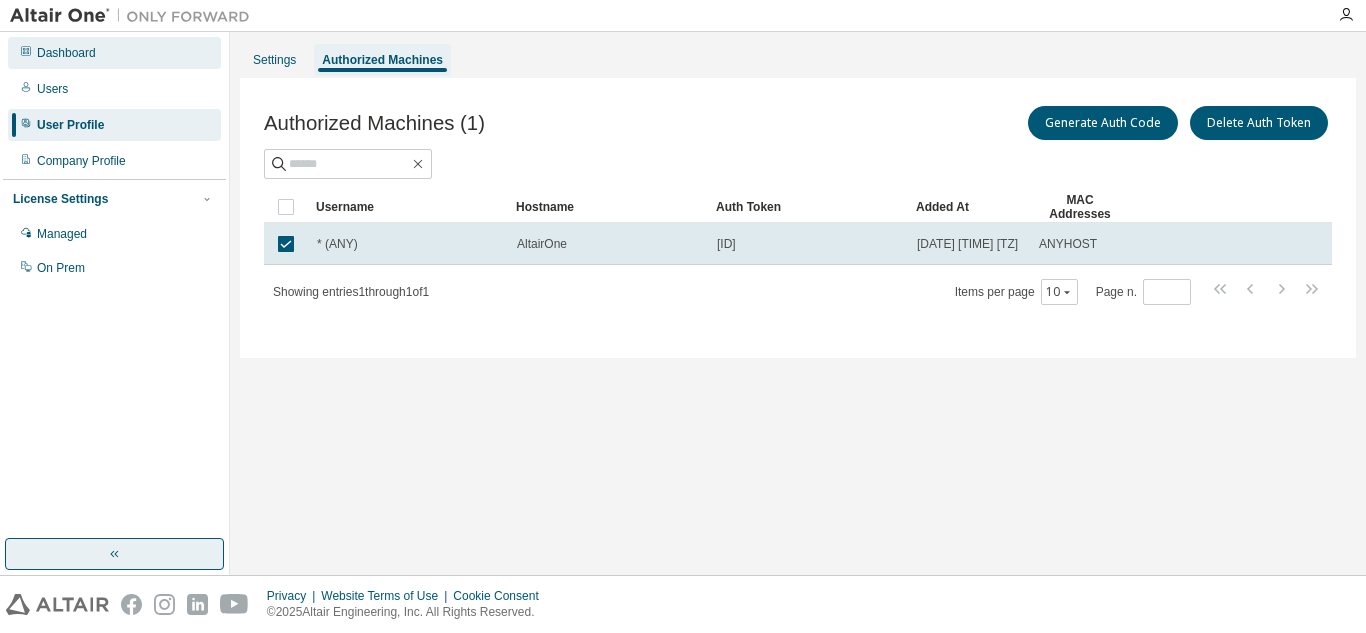 click on "Dashboard" at bounding box center [66, 53] 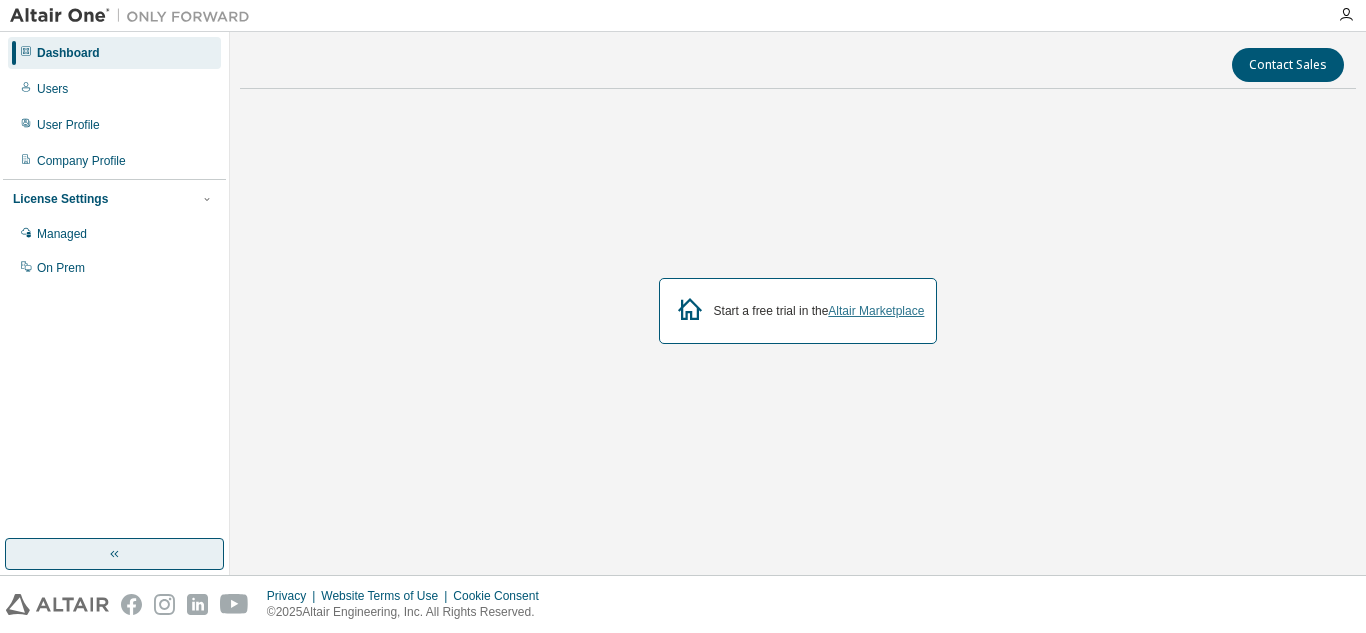 click on "Altair Marketplace" at bounding box center (876, 311) 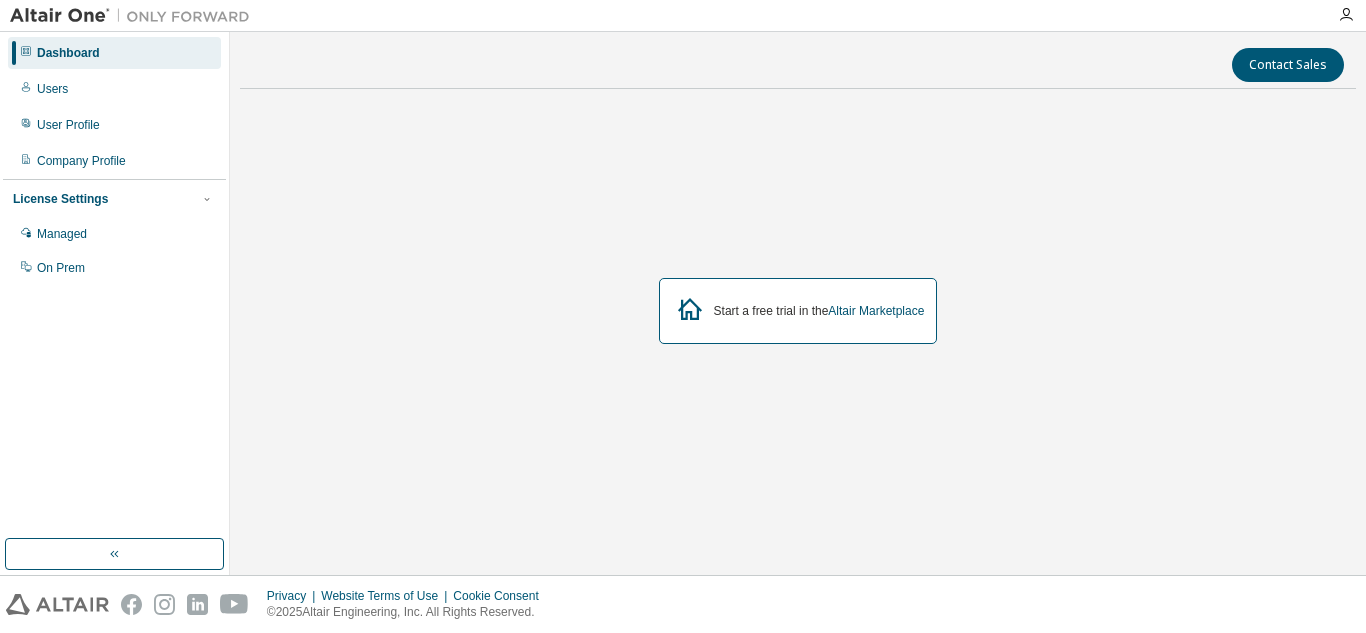 scroll, scrollTop: 0, scrollLeft: 0, axis: both 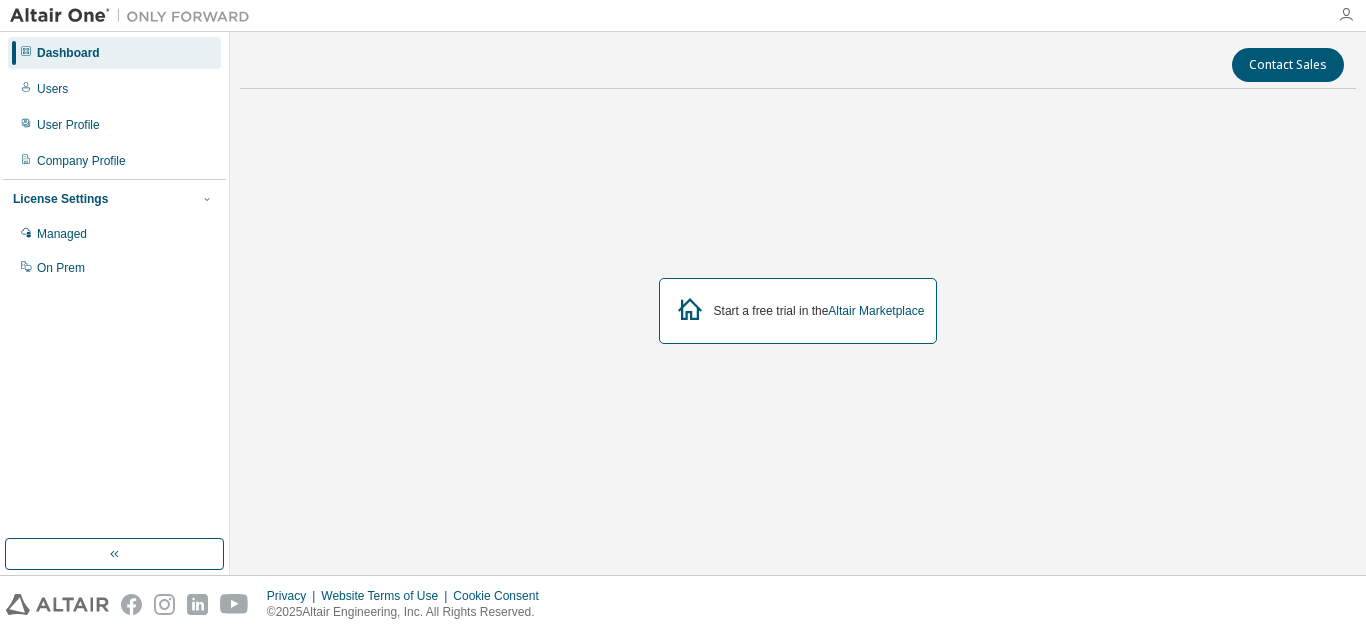 click at bounding box center (1346, 15) 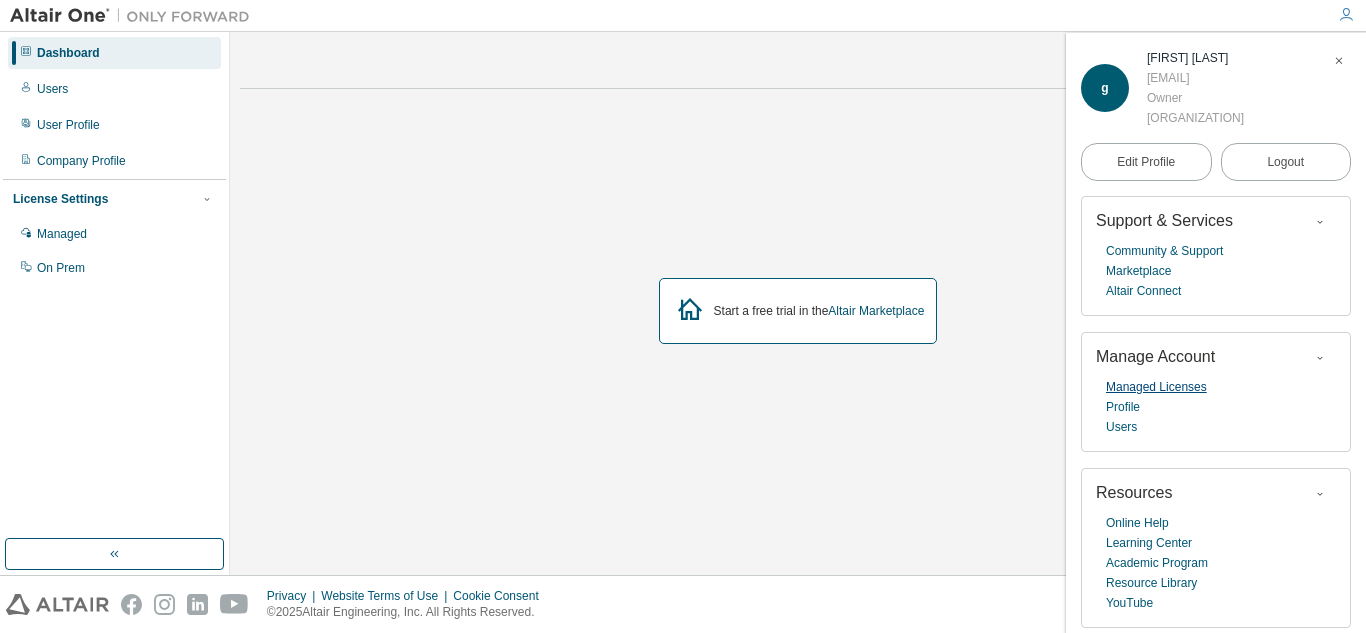 scroll, scrollTop: 64, scrollLeft: 0, axis: vertical 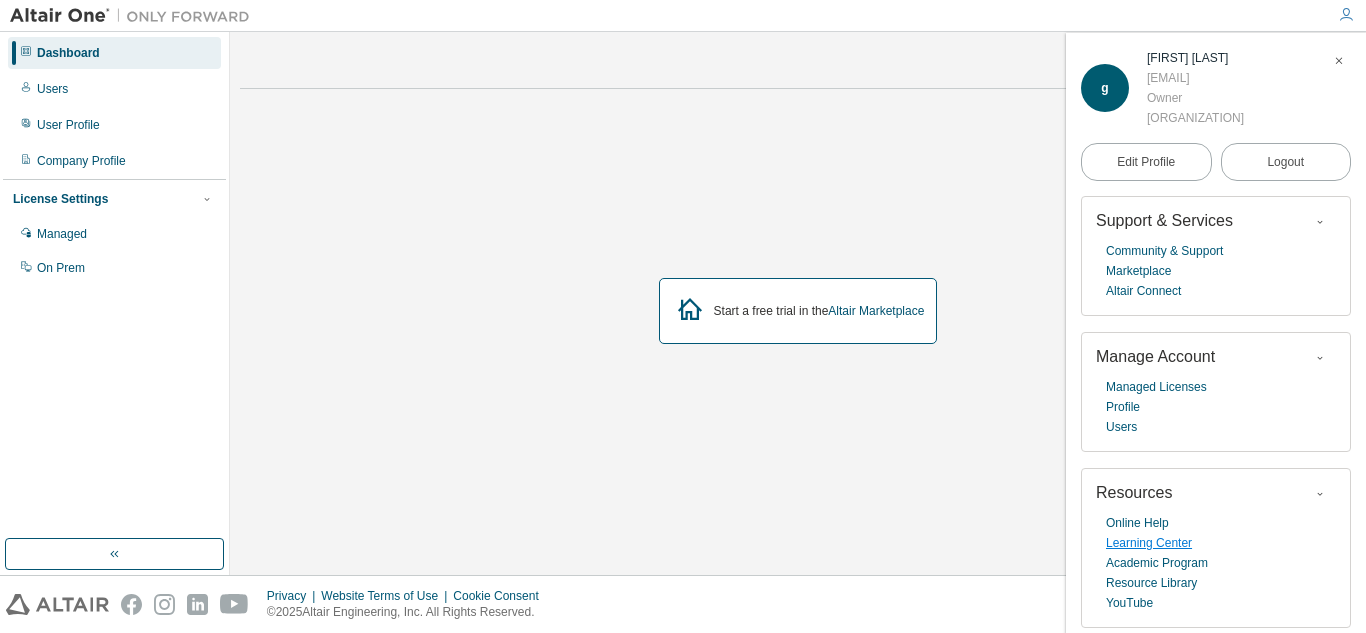 click on "Learning Center" at bounding box center (1149, 543) 